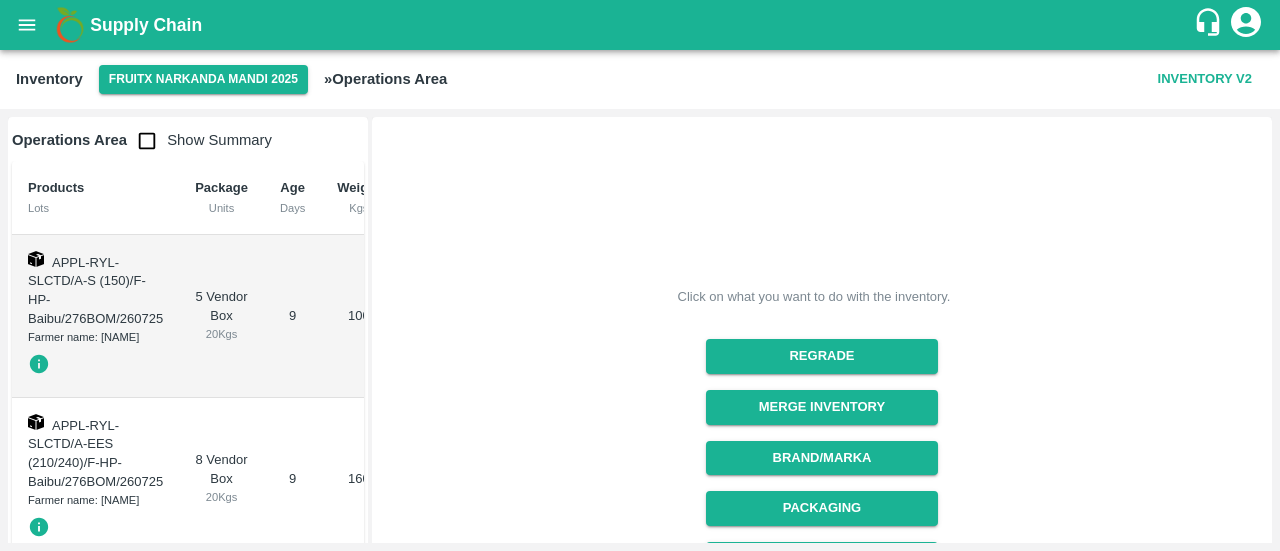 scroll, scrollTop: 0, scrollLeft: 0, axis: both 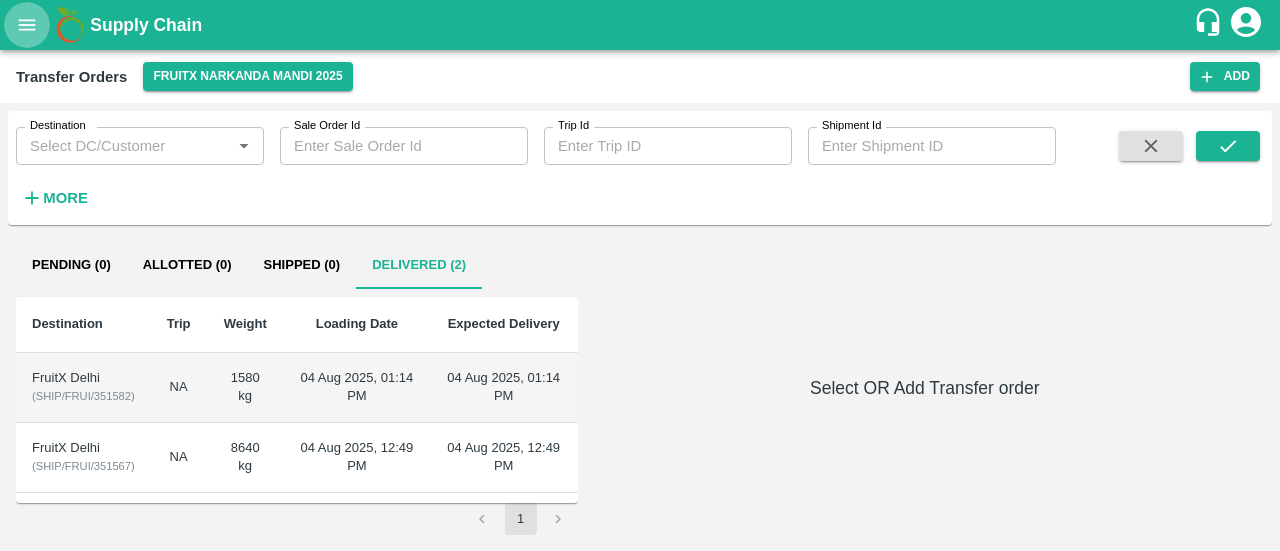 click at bounding box center (27, 25) 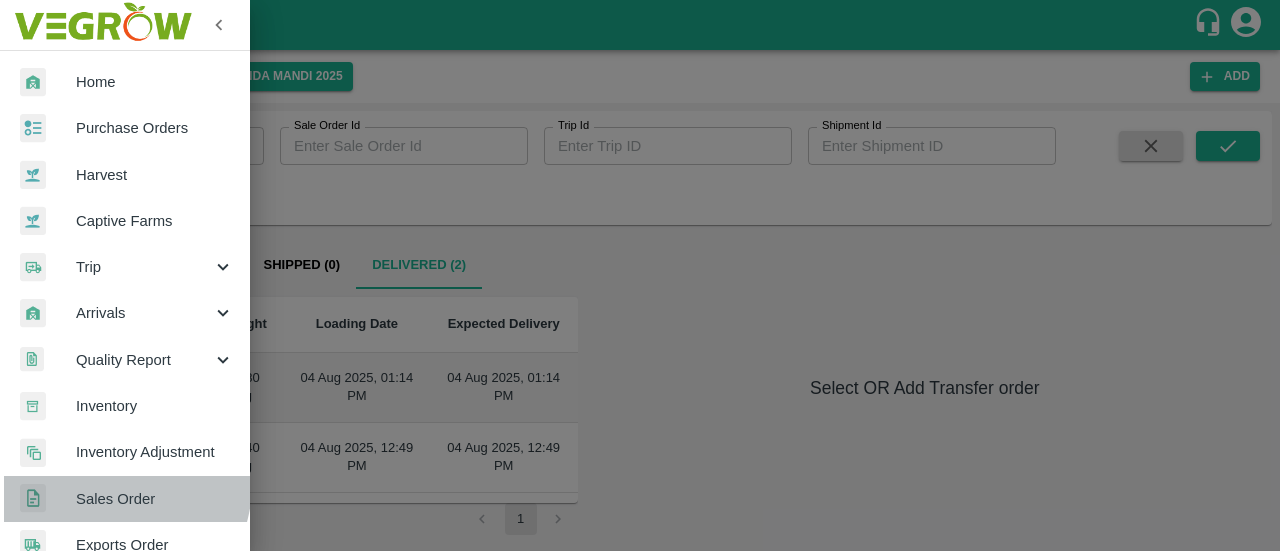 click on "Sales Order" at bounding box center [125, 499] 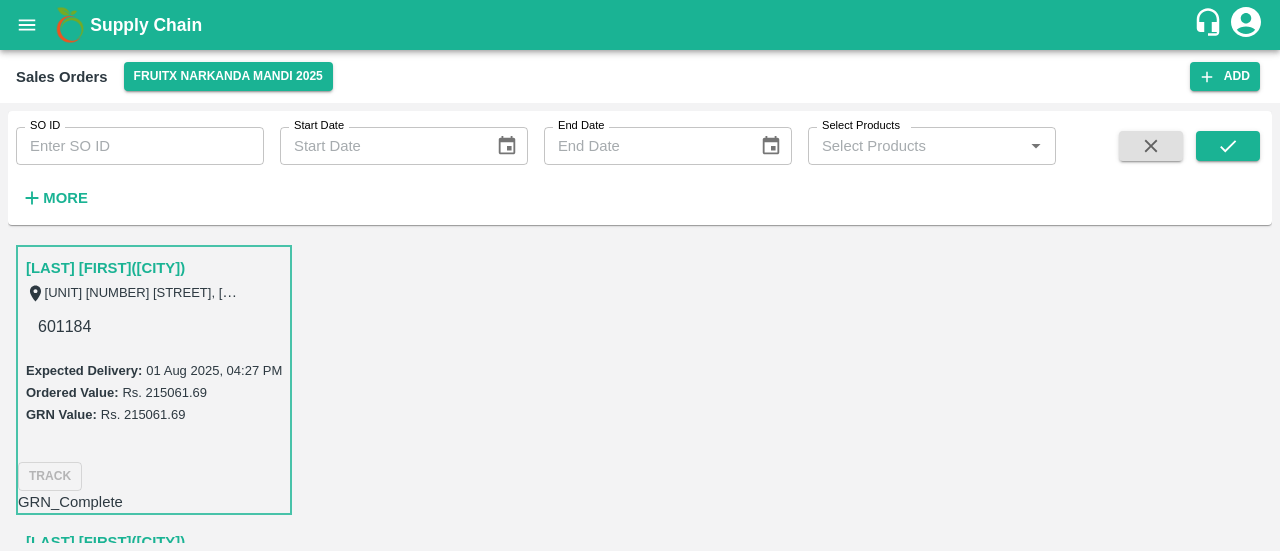 scroll, scrollTop: 181, scrollLeft: 0, axis: vertical 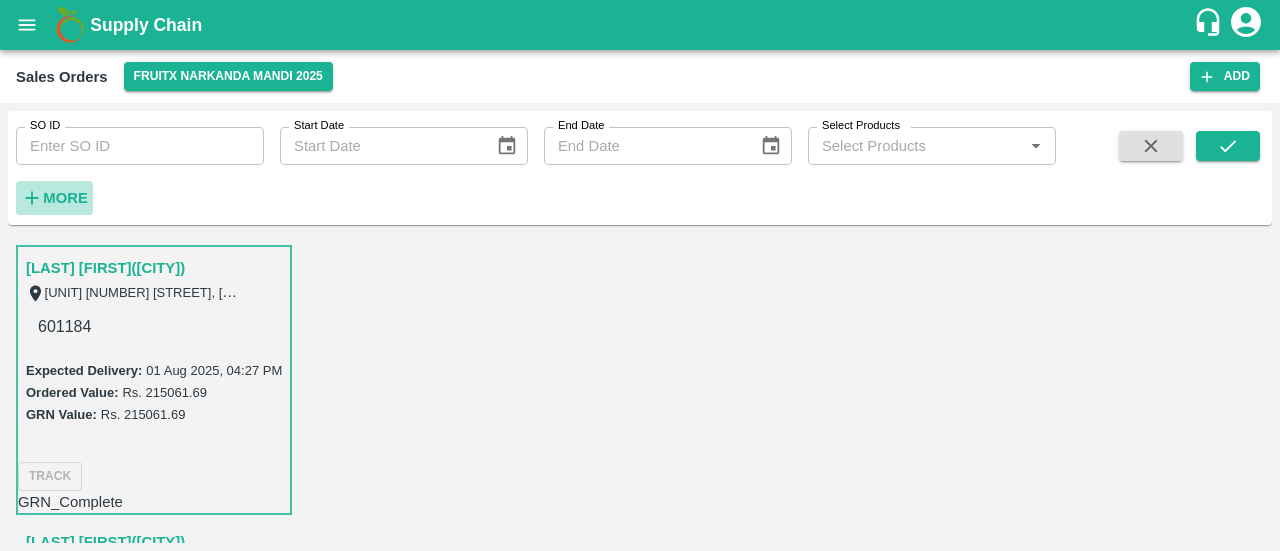 click on "More" at bounding box center [65, 198] 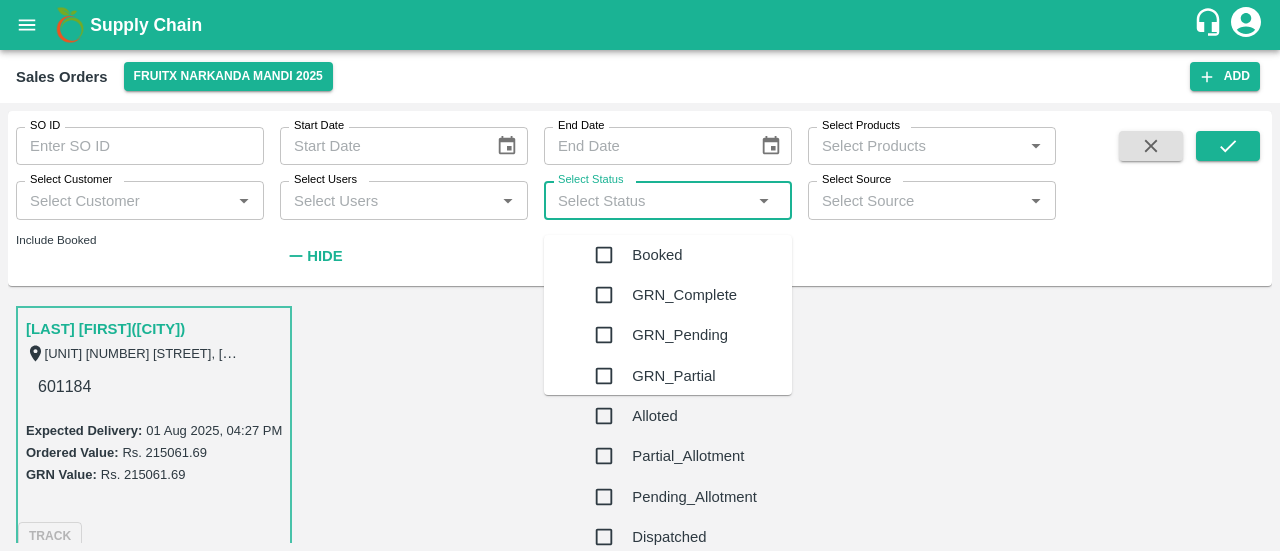 click on "Select Status" at bounding box center [651, 200] 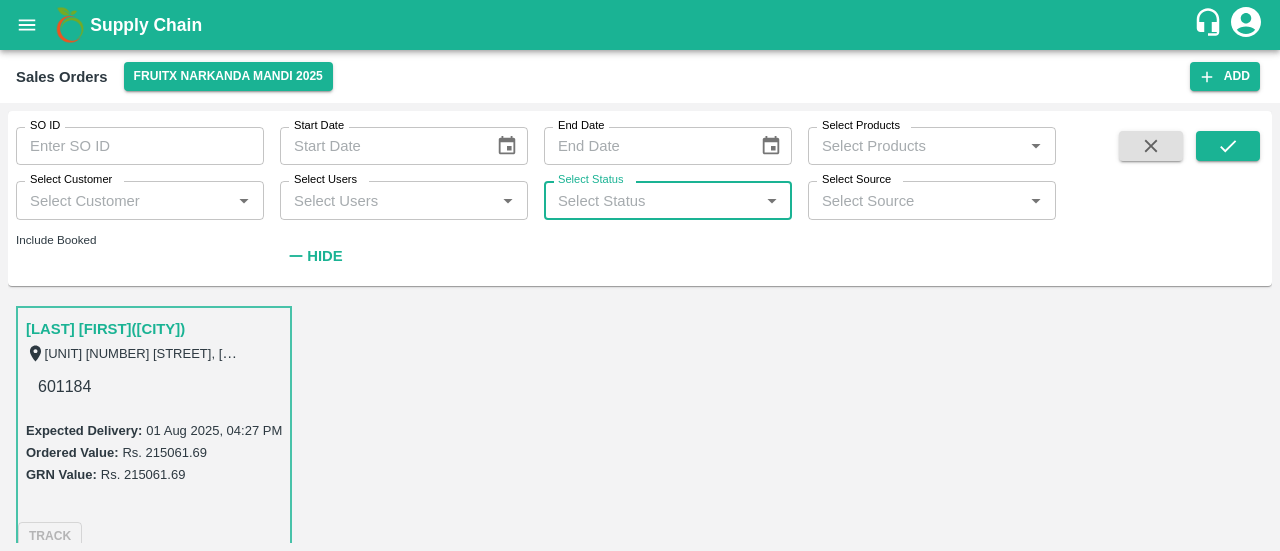 click on "Select Status" at bounding box center (651, 200) 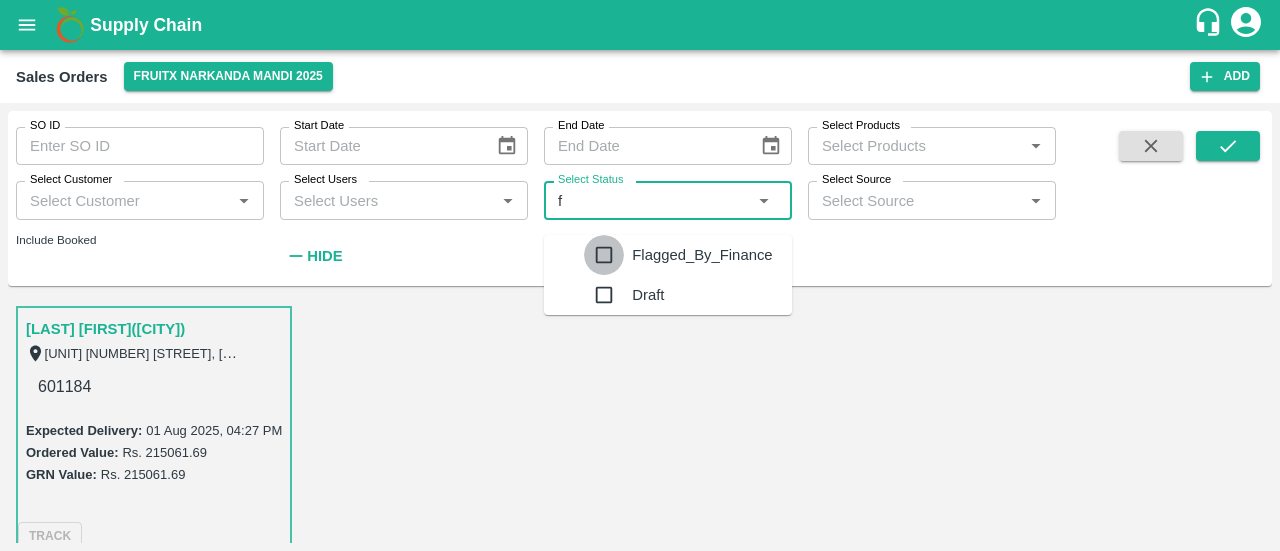 click at bounding box center (604, 255) 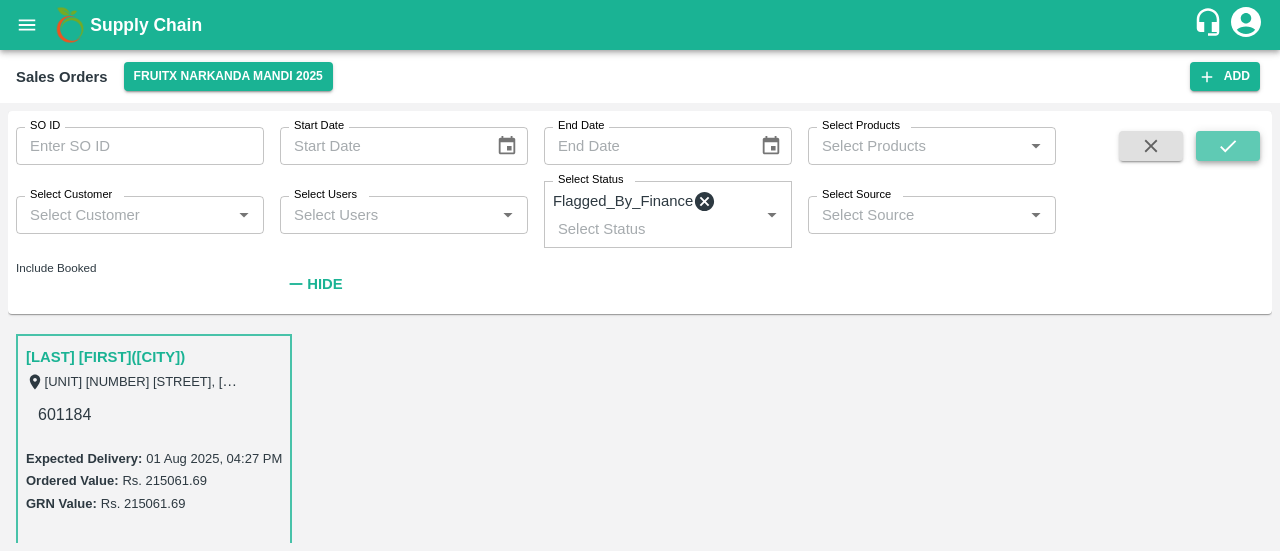 click 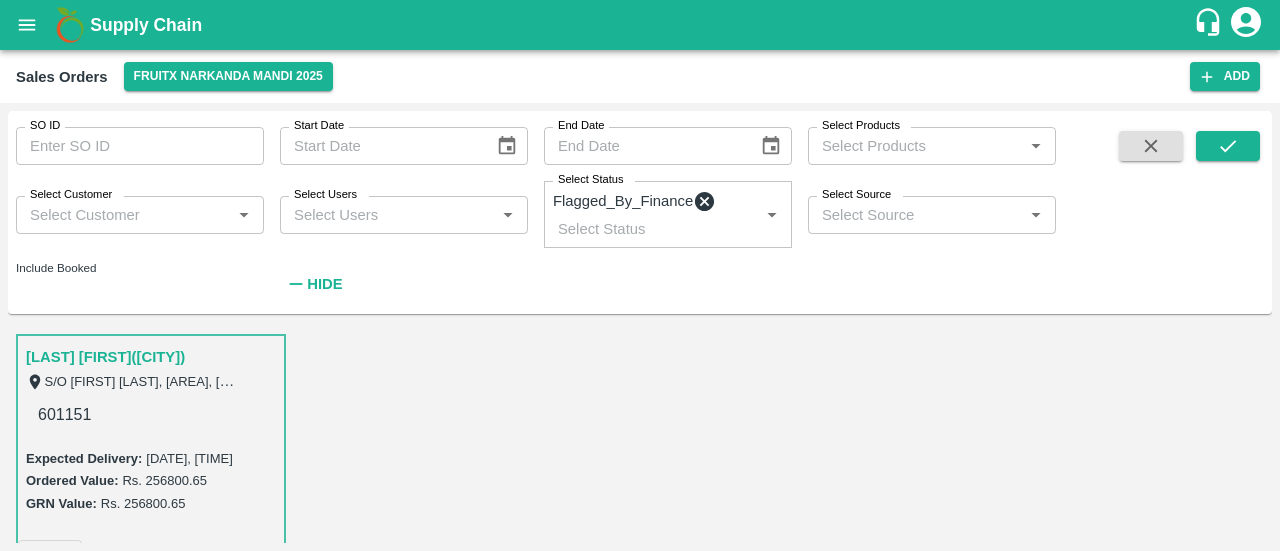 scroll, scrollTop: 0, scrollLeft: 0, axis: both 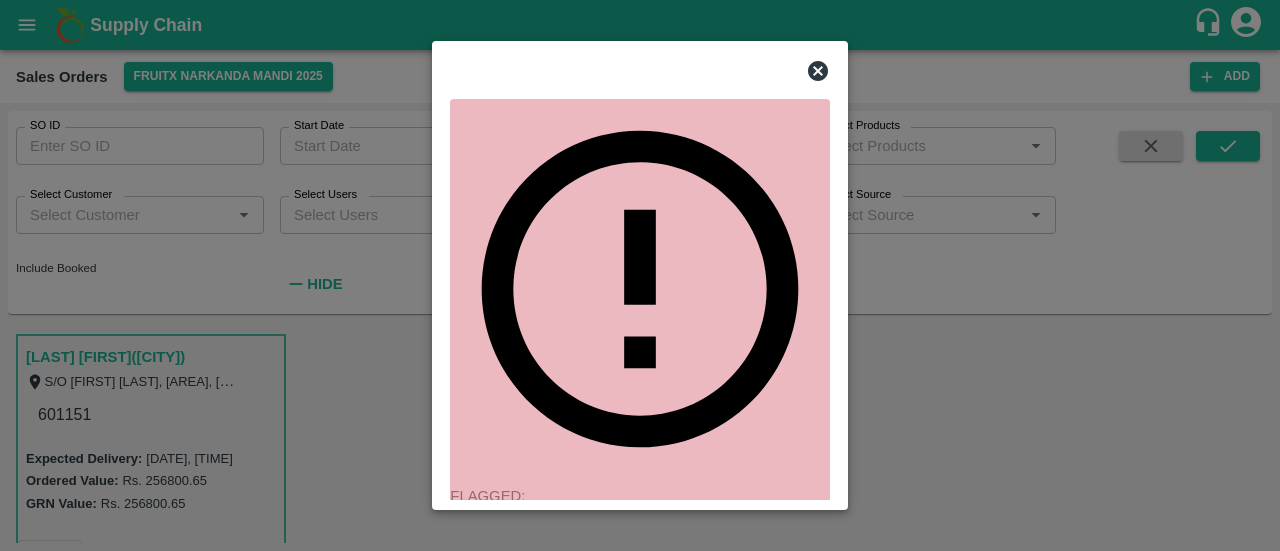 click 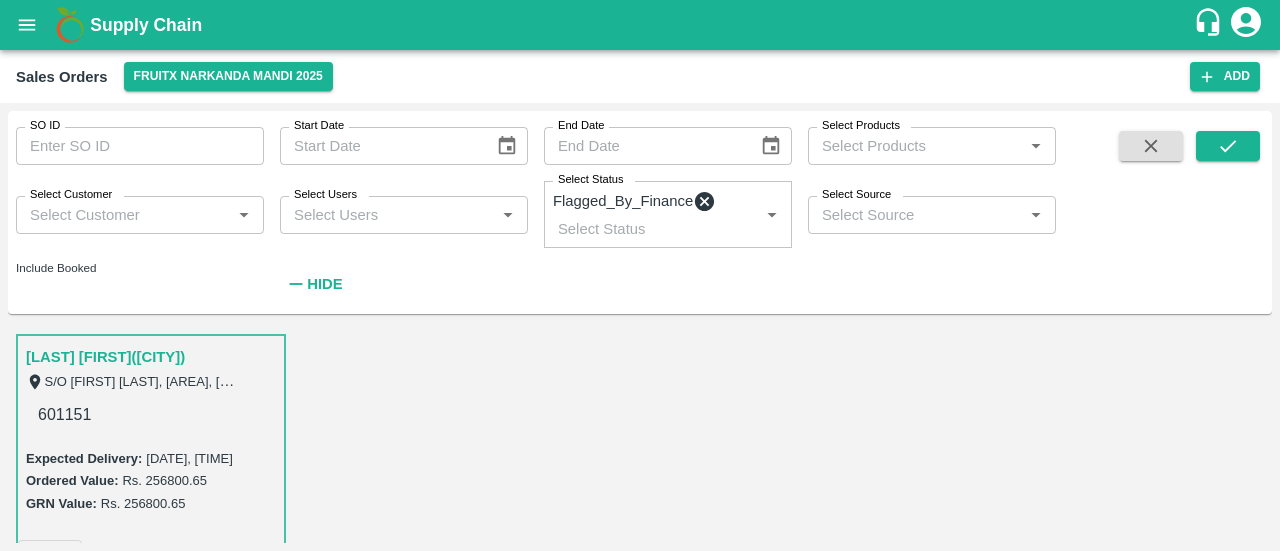 scroll, scrollTop: 346, scrollLeft: 0, axis: vertical 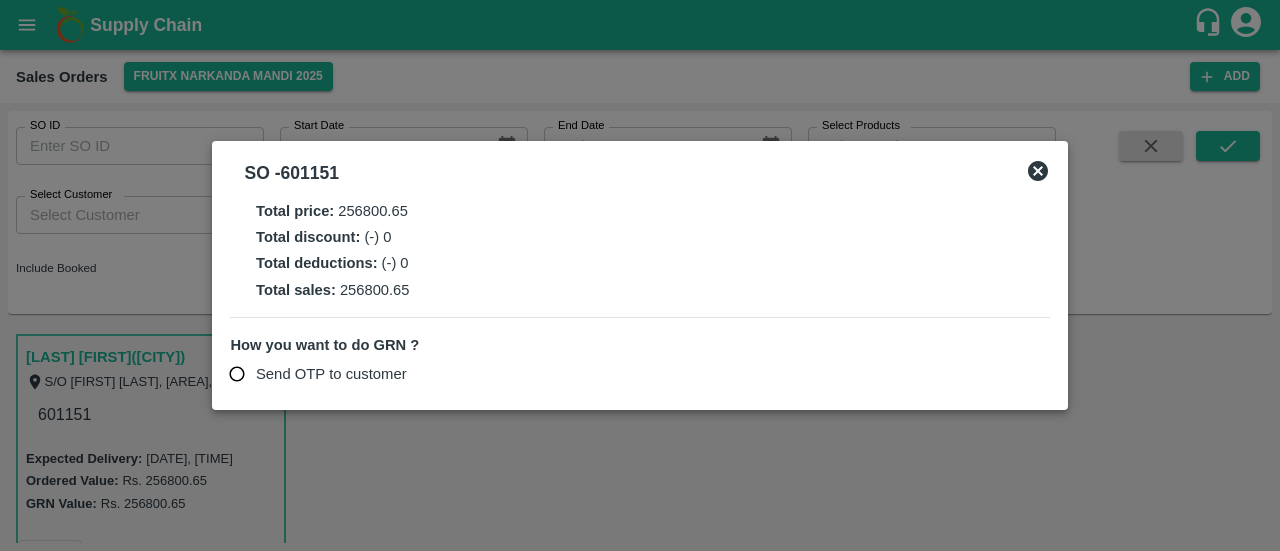 click 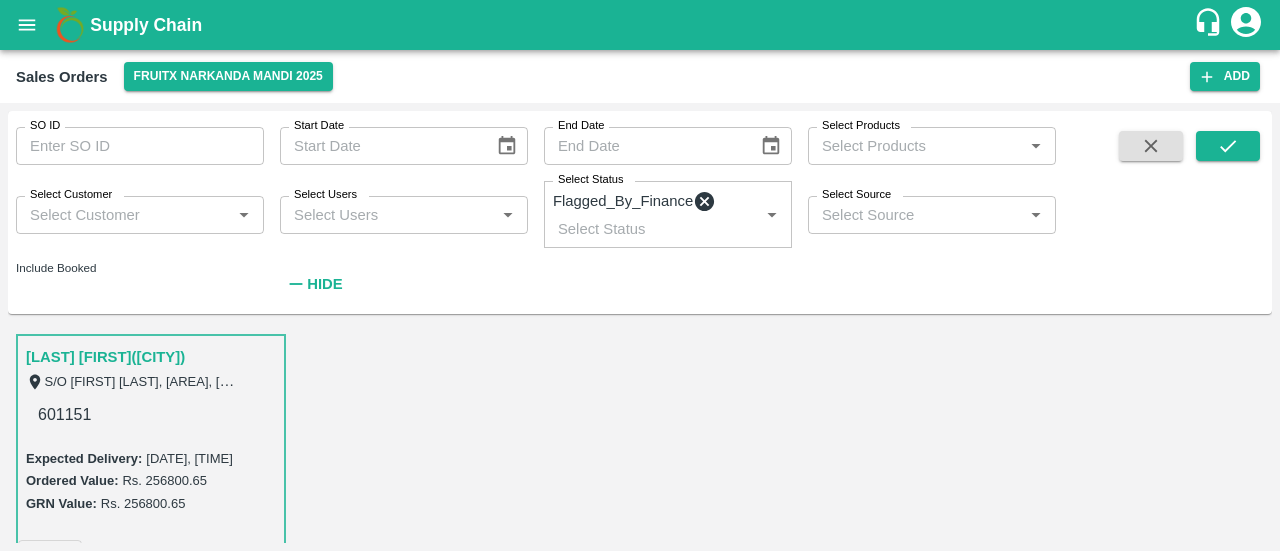 scroll, scrollTop: 0, scrollLeft: 0, axis: both 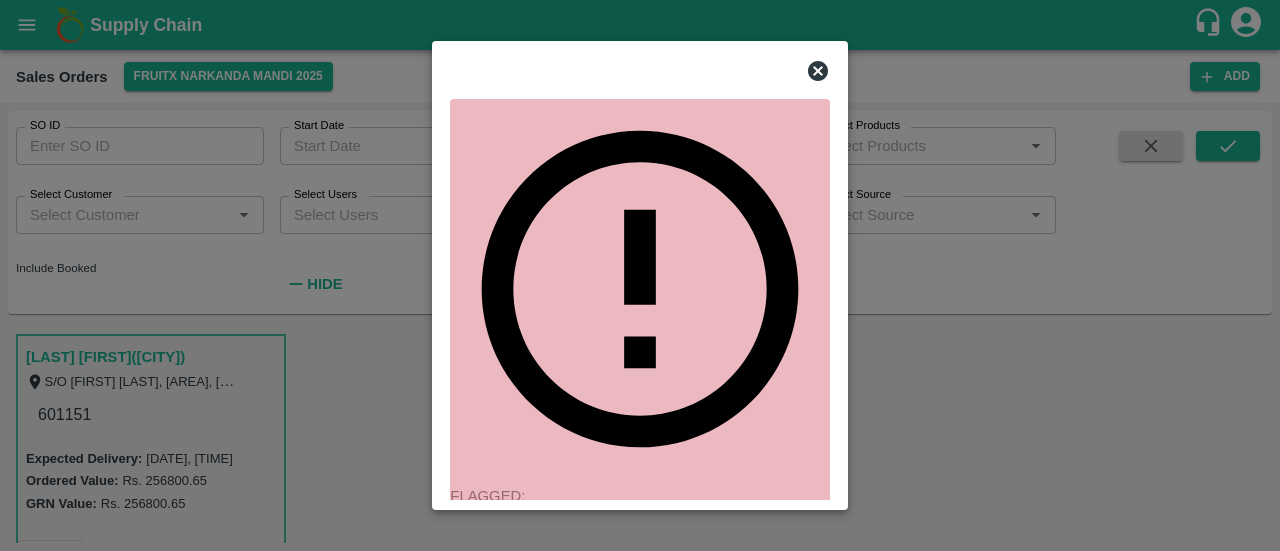 click at bounding box center (640, 275) 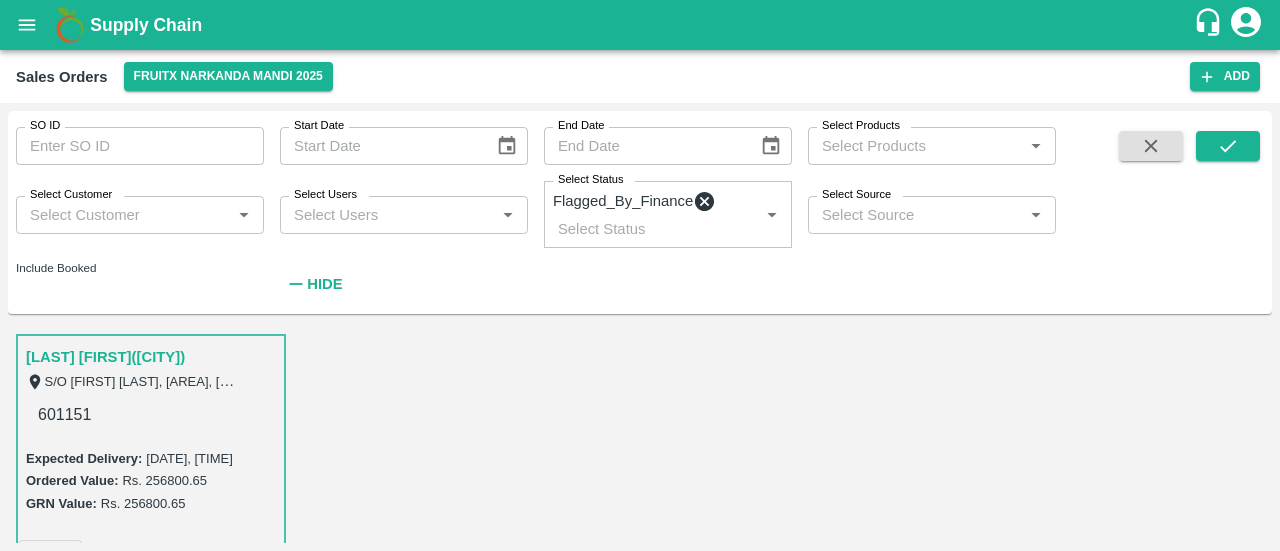 scroll, scrollTop: 104, scrollLeft: 0, axis: vertical 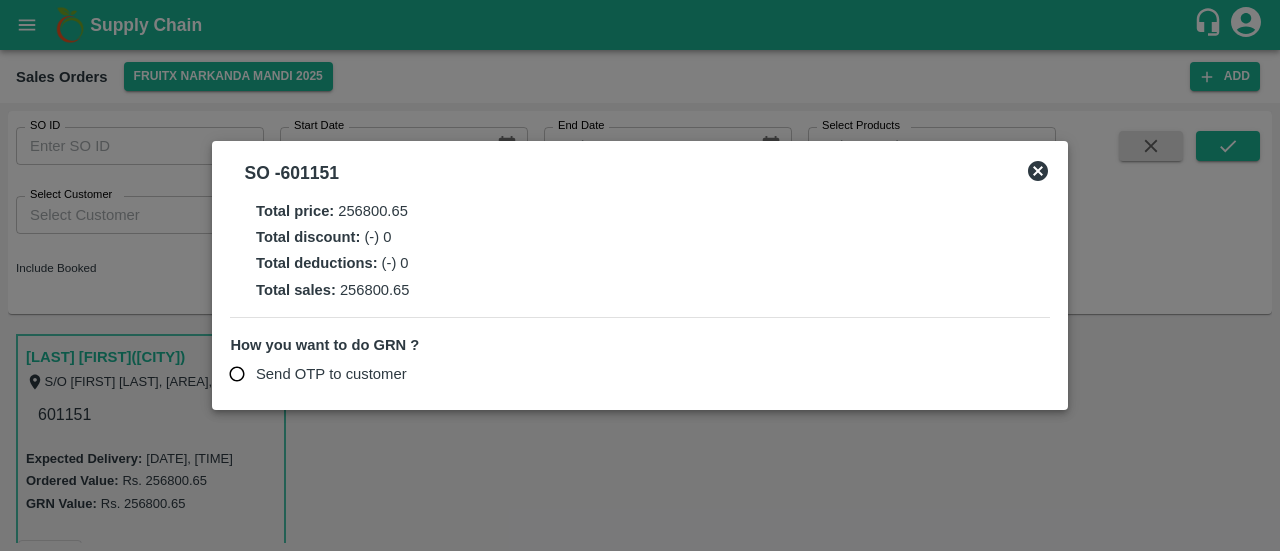 click 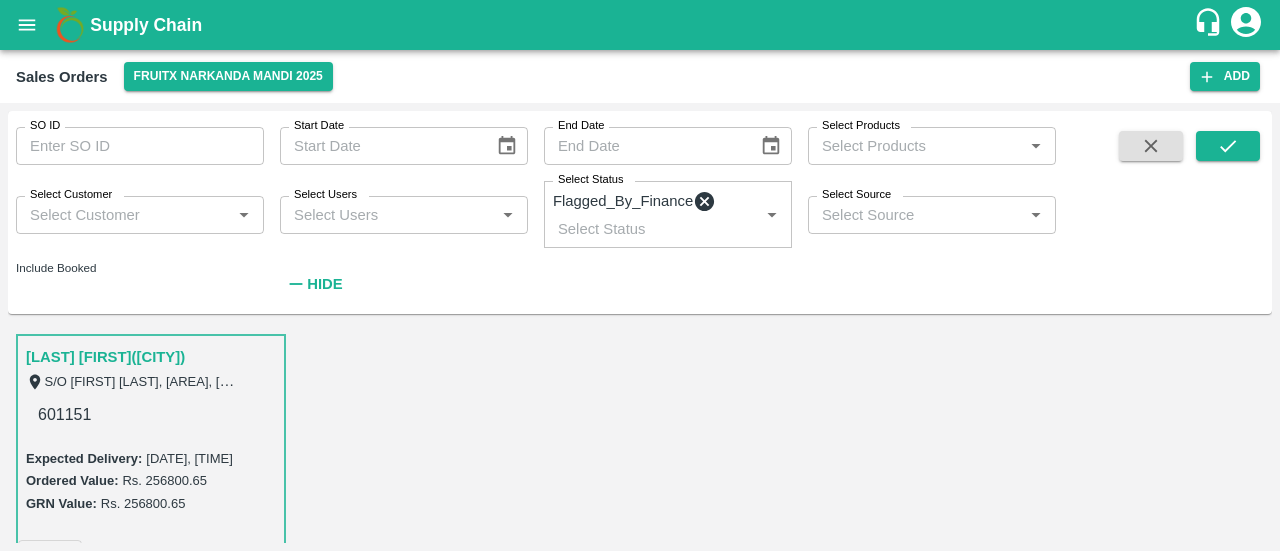 scroll, scrollTop: 436, scrollLeft: 0, axis: vertical 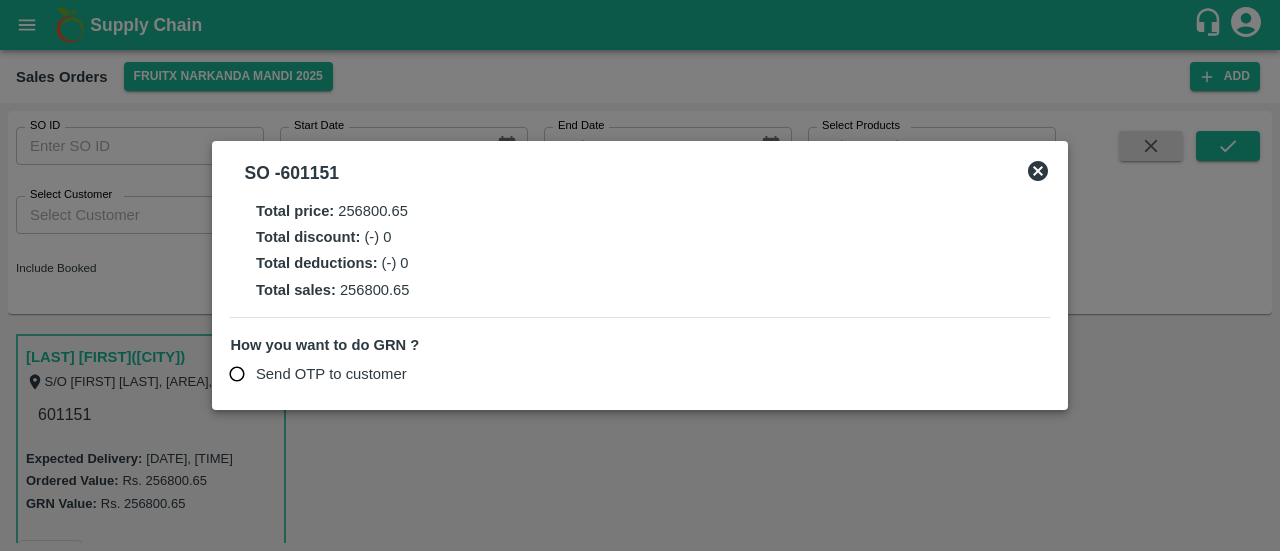 click on "Send OTP to customer" at bounding box center [331, 374] 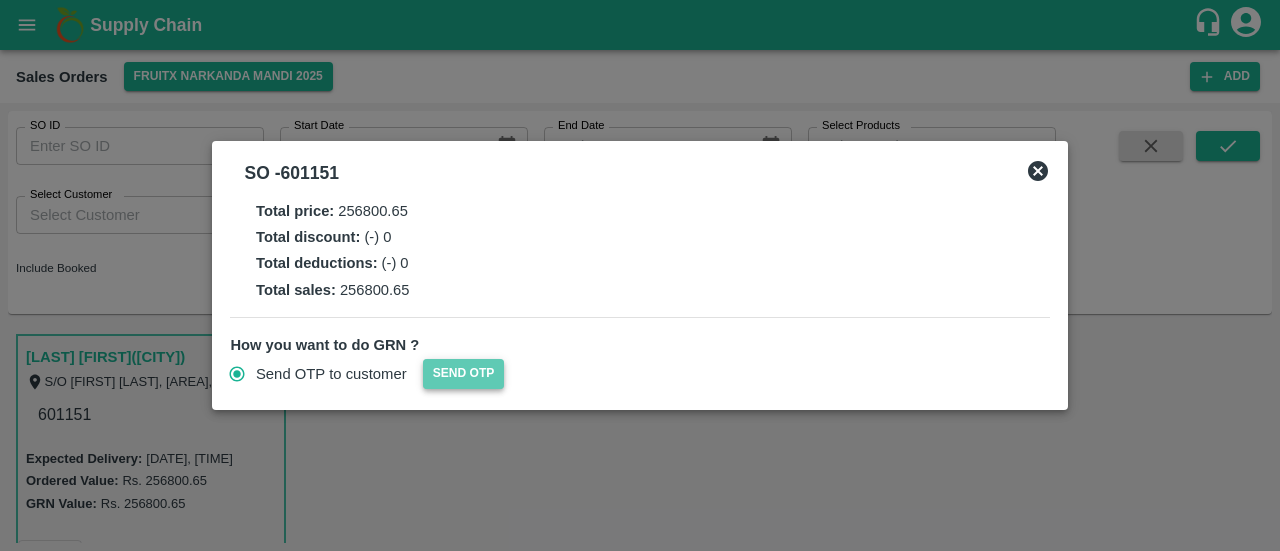 click on "Send OTP" at bounding box center [464, 373] 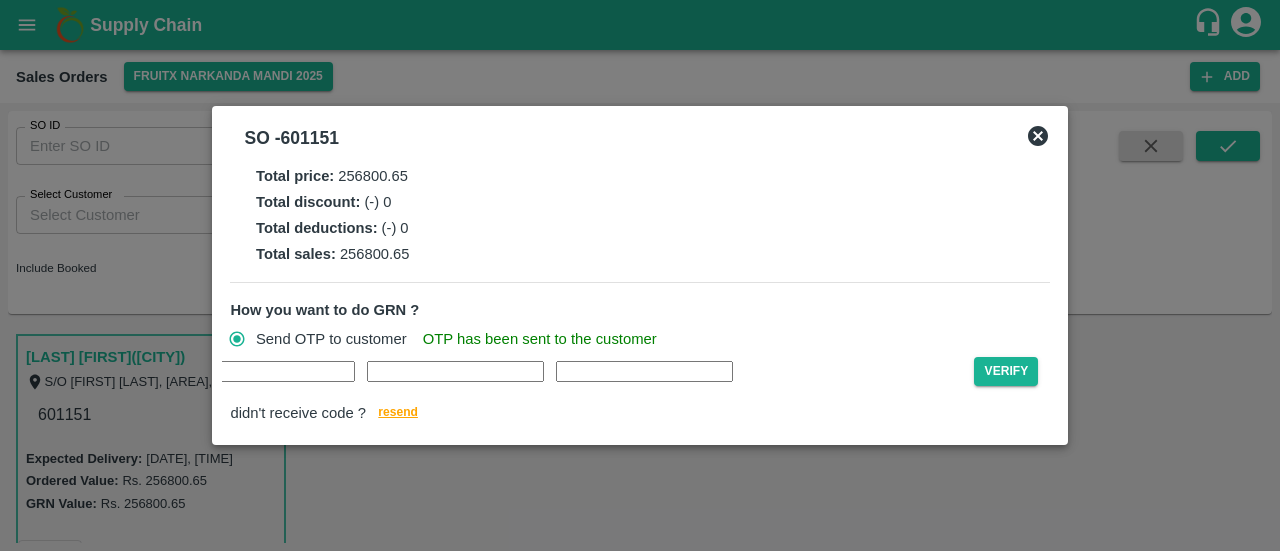 click on "Verify didn't receive code ? resend" at bounding box center [639, 392] 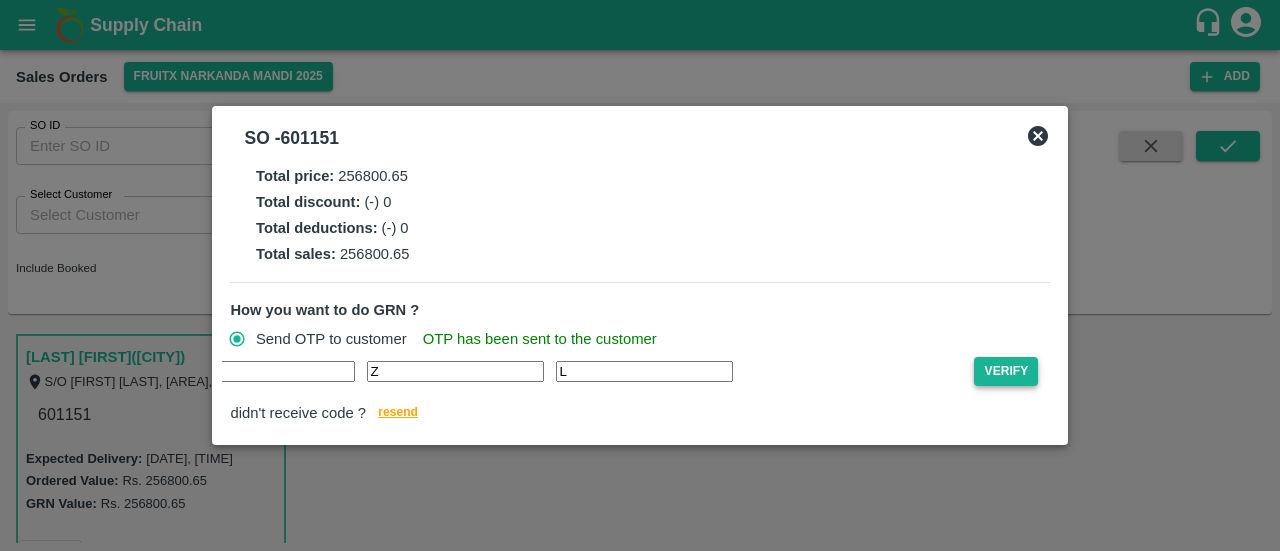 type on "L" 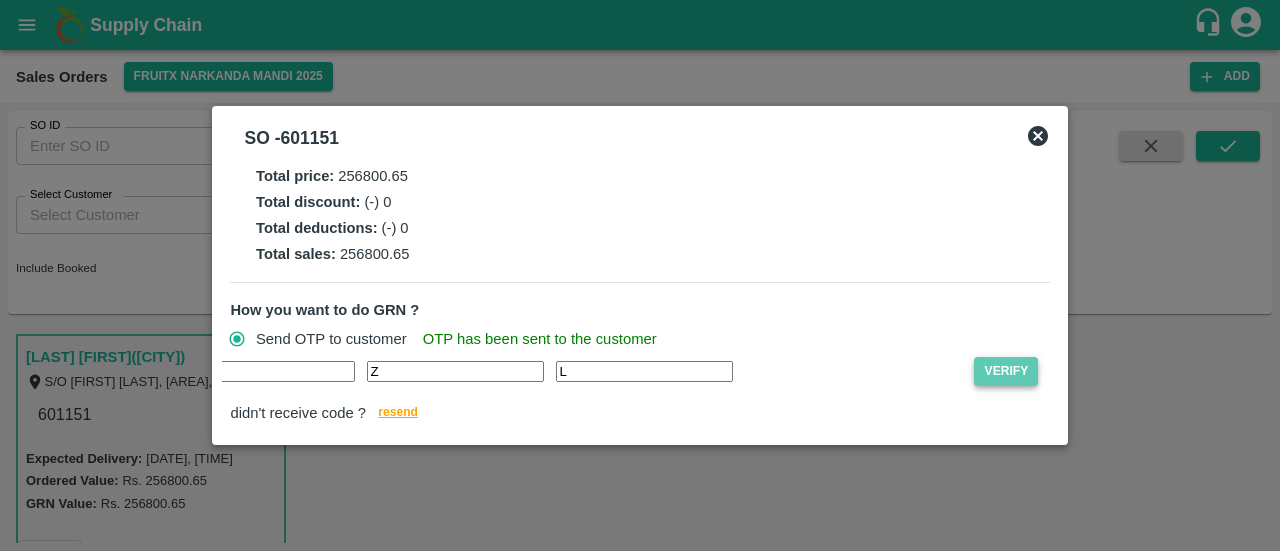 click on "Verify" at bounding box center (1006, 371) 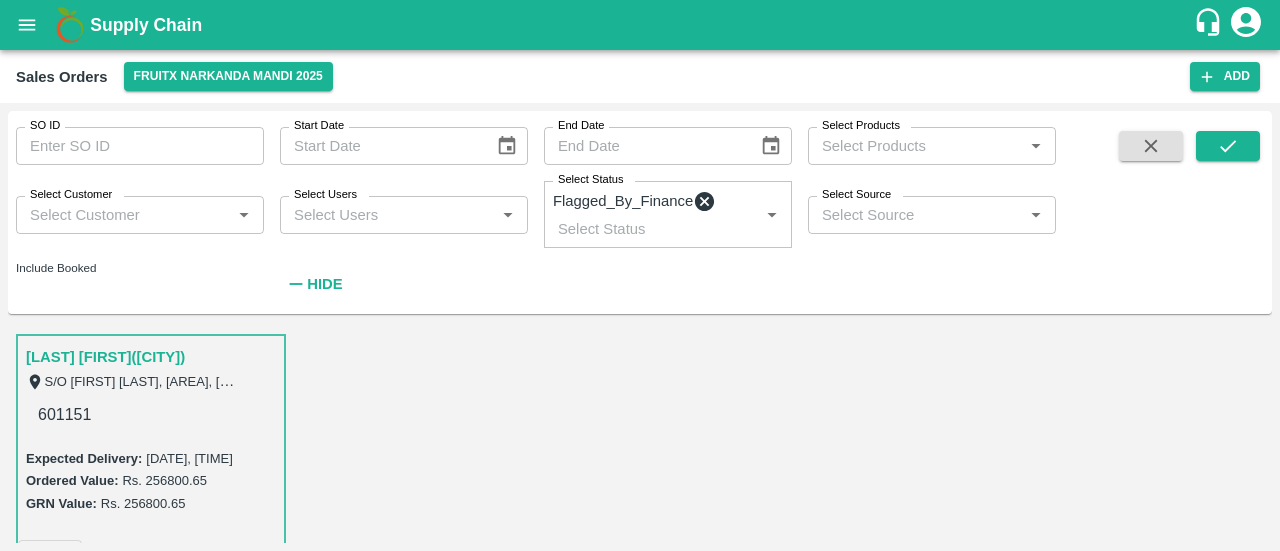 scroll, scrollTop: 246, scrollLeft: 0, axis: vertical 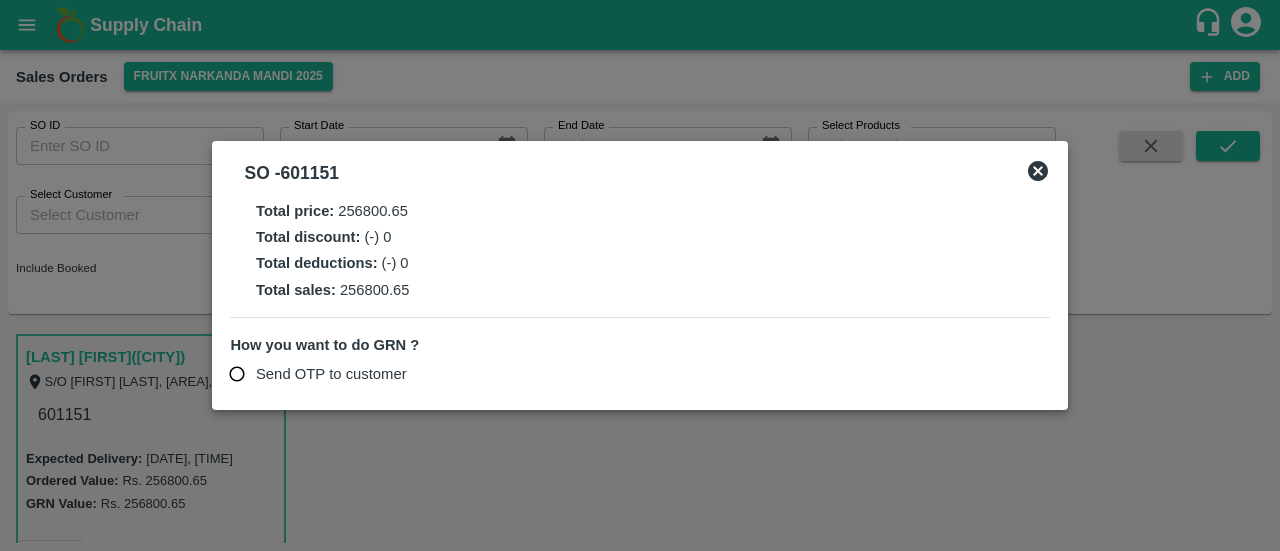 click 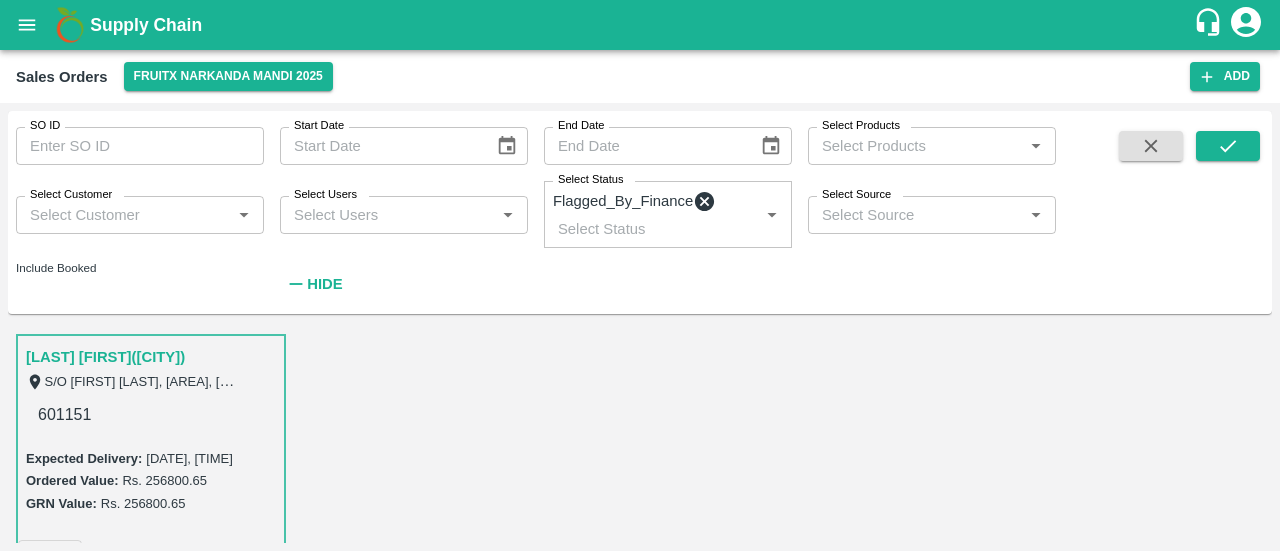 scroll, scrollTop: 214, scrollLeft: 0, axis: vertical 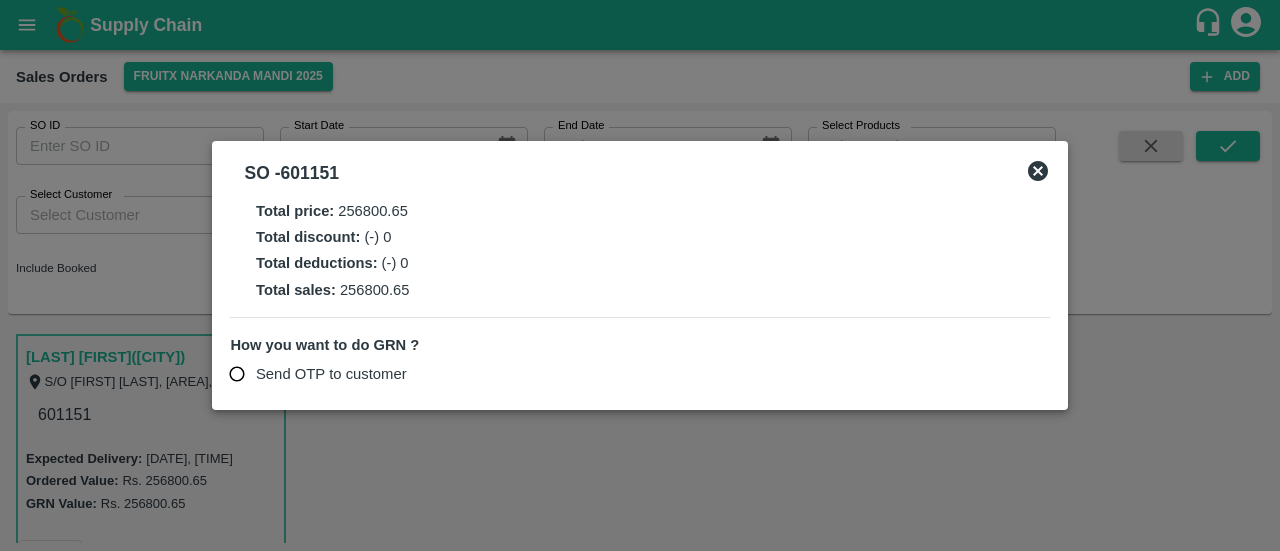 click on "Send OTP to customer" at bounding box center (331, 374) 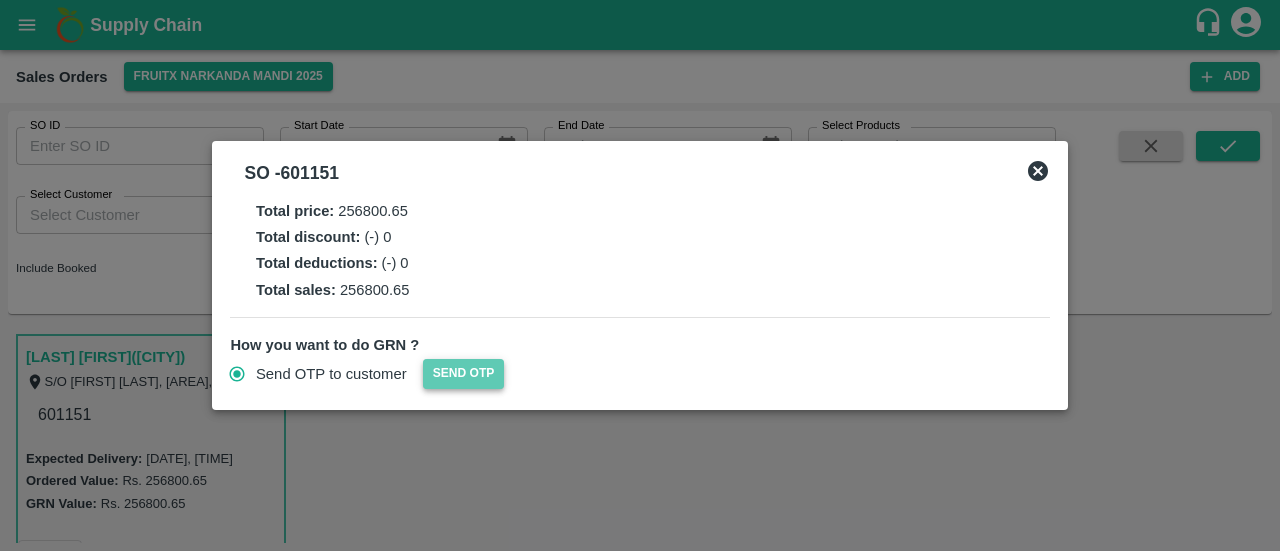 click on "Send OTP" at bounding box center (464, 373) 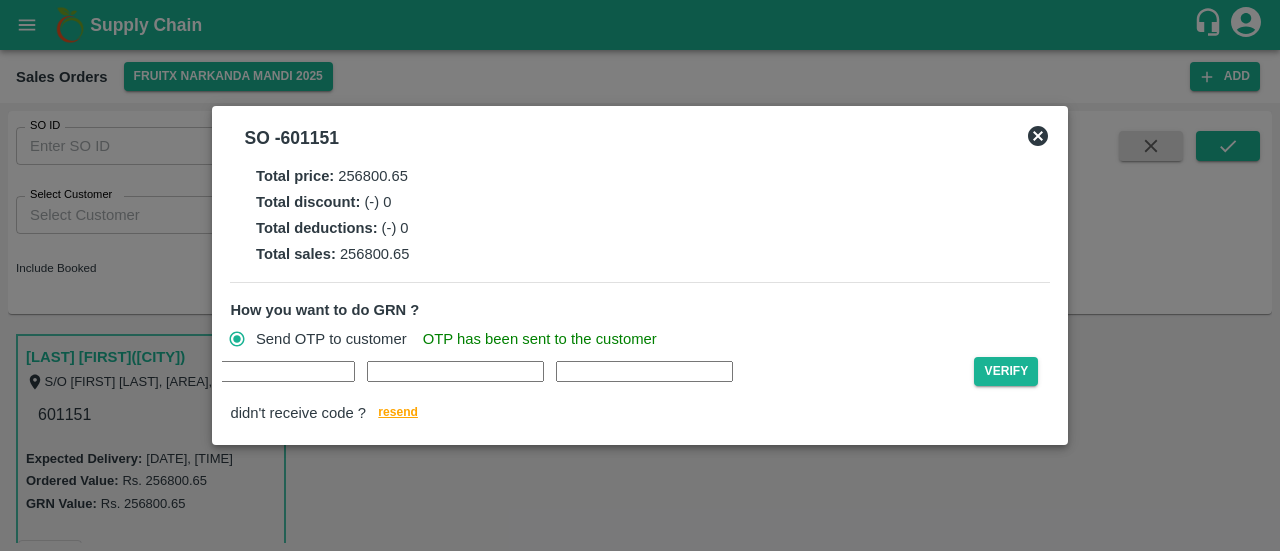 click at bounding box center [77, 371] 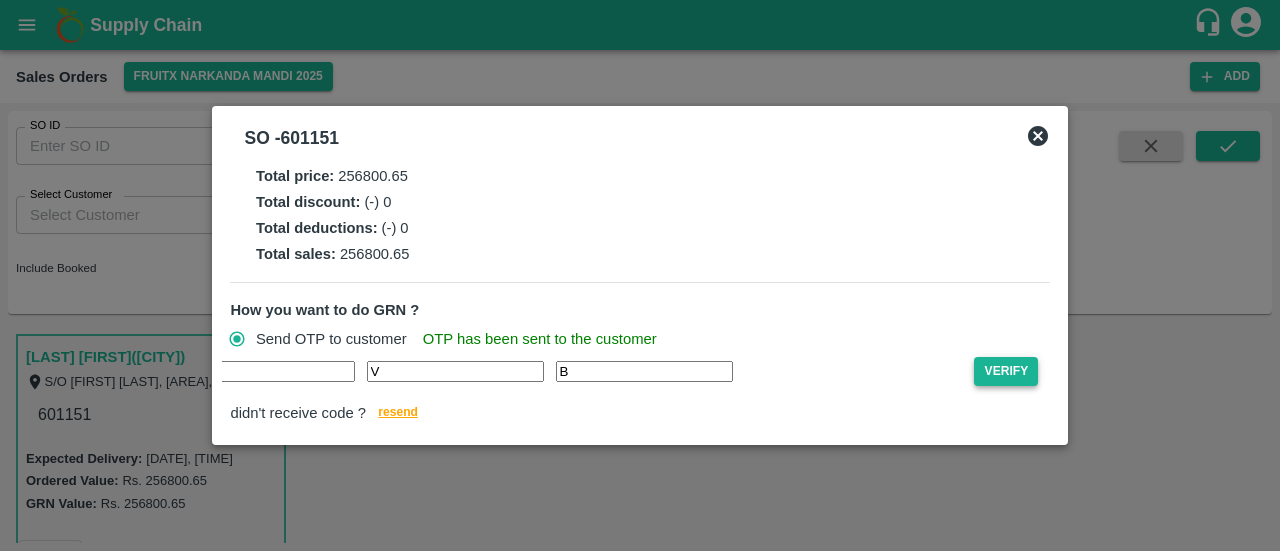 type on "B" 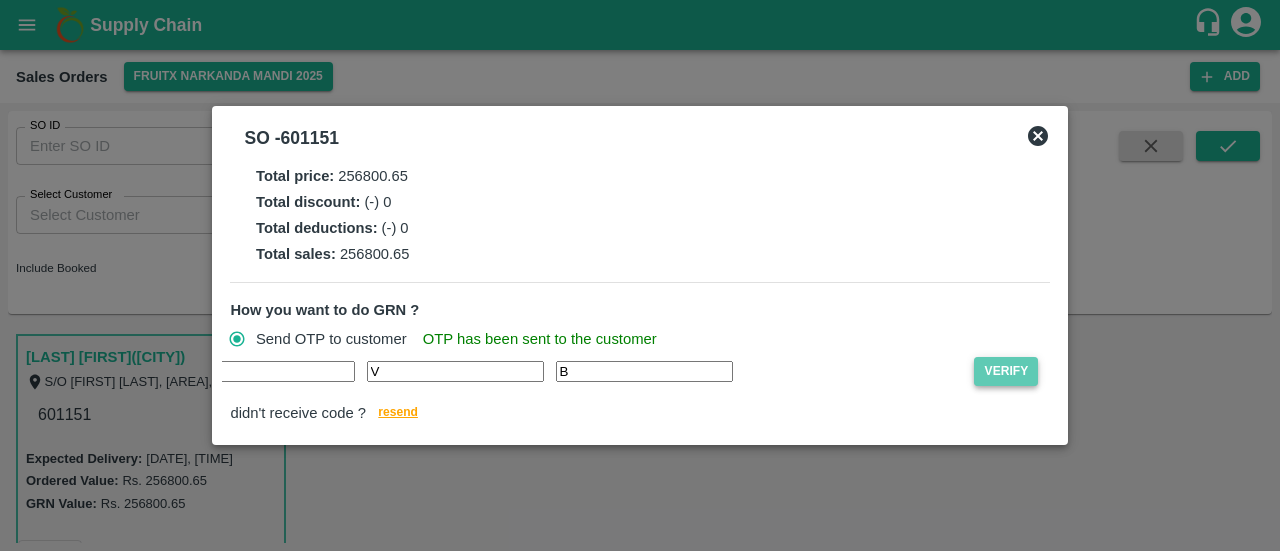 click on "Verify" at bounding box center [1006, 371] 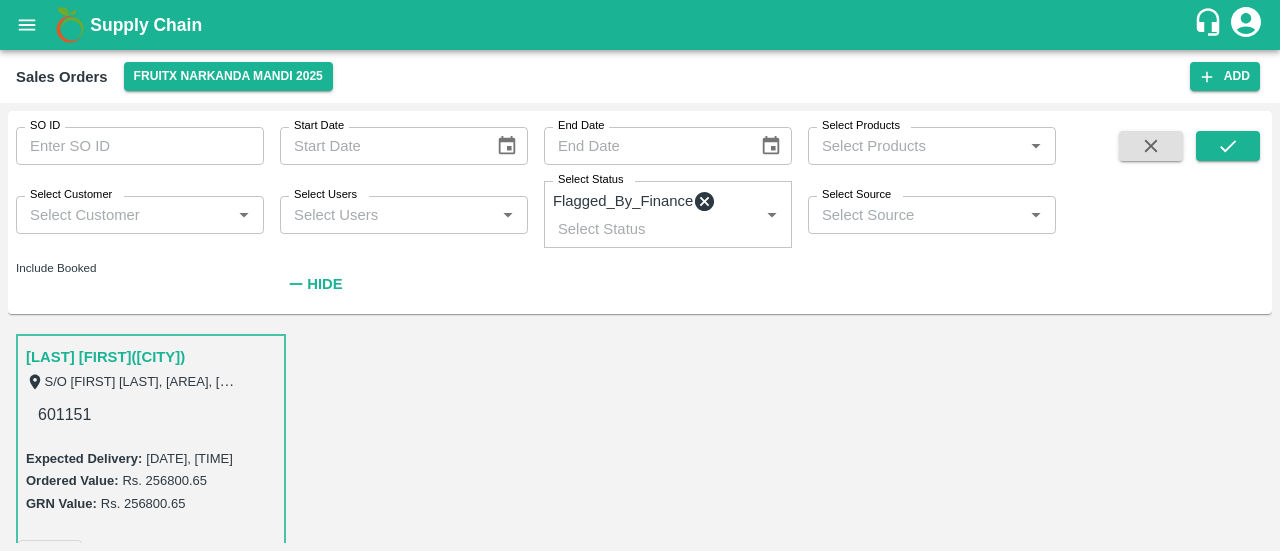 scroll, scrollTop: 418, scrollLeft: 0, axis: vertical 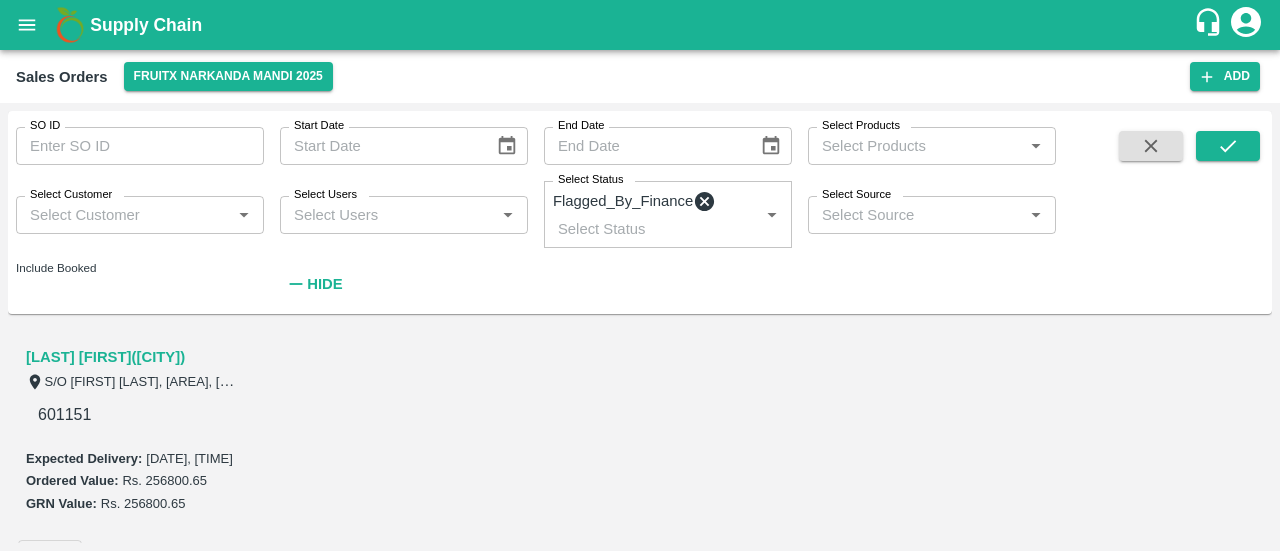 click on "Complete GRN" at bounding box center [82, 1057] 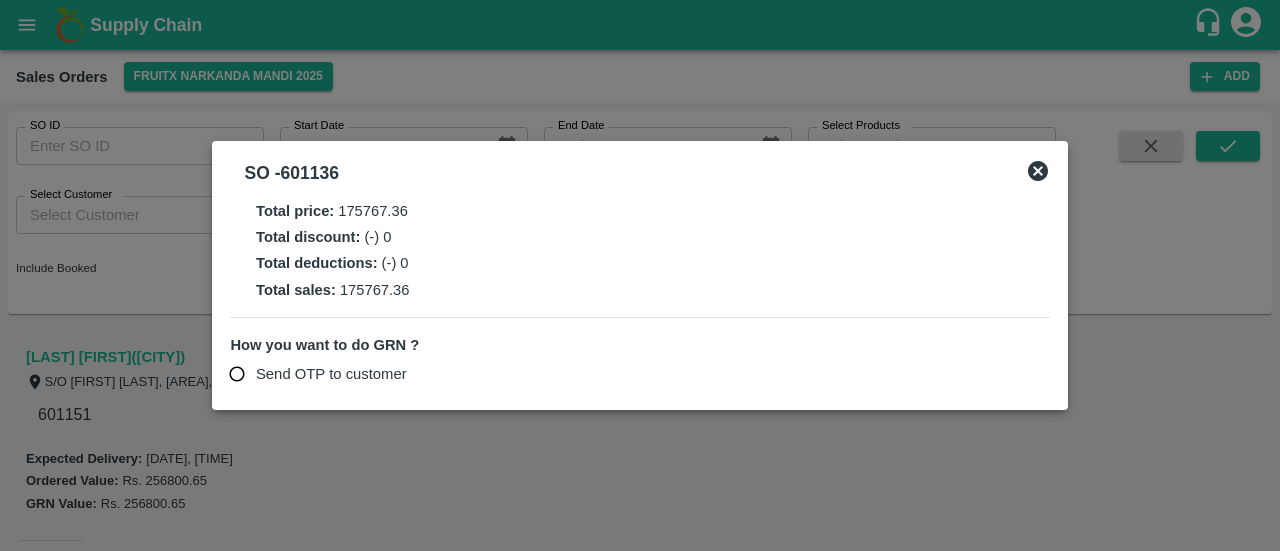 click on "Send OTP to customer" at bounding box center [331, 374] 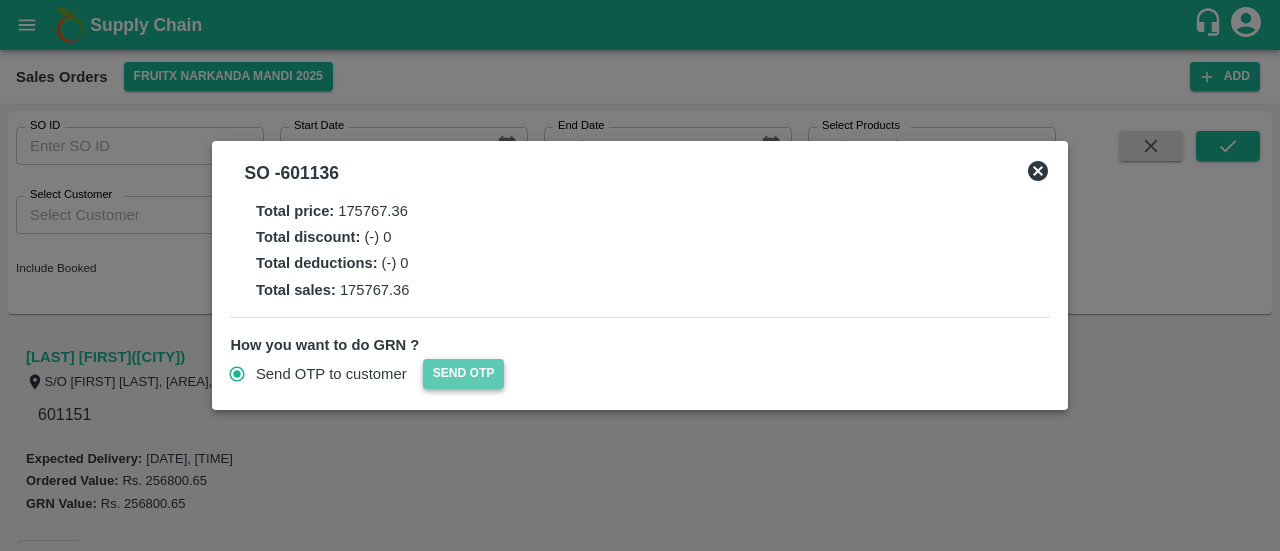 click on "Send OTP" at bounding box center (464, 373) 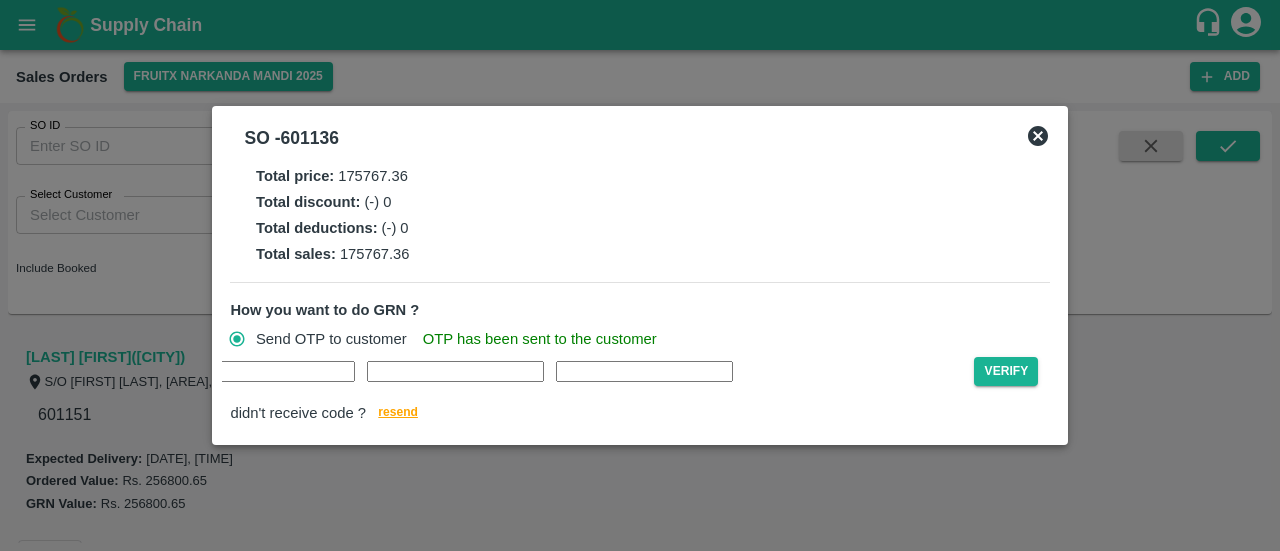 click at bounding box center [77, 371] 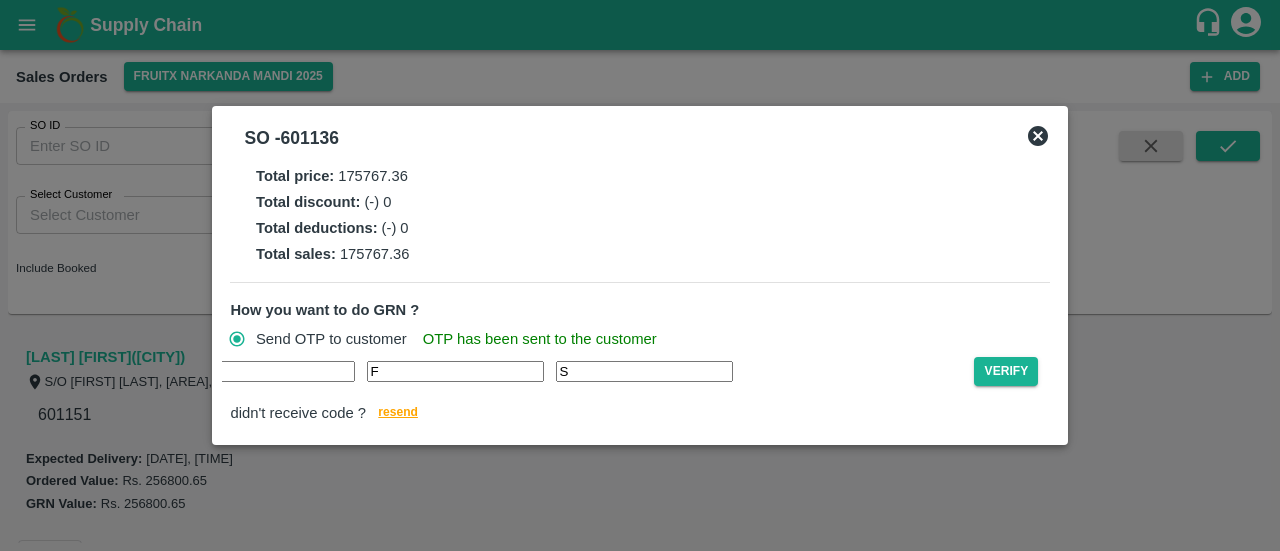 type on "S" 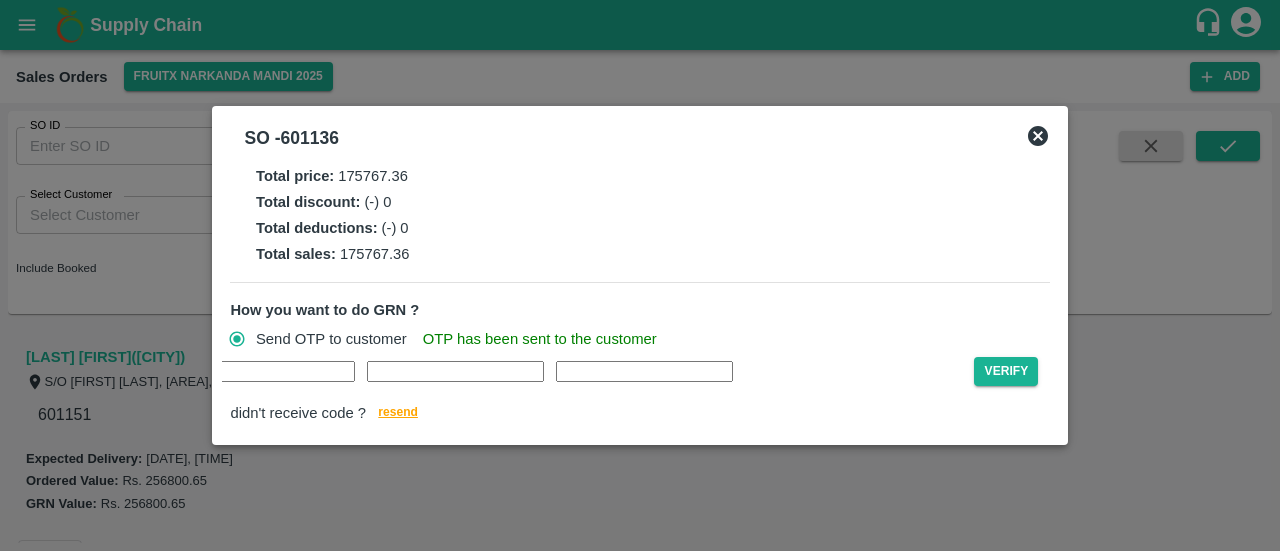 type on "S" 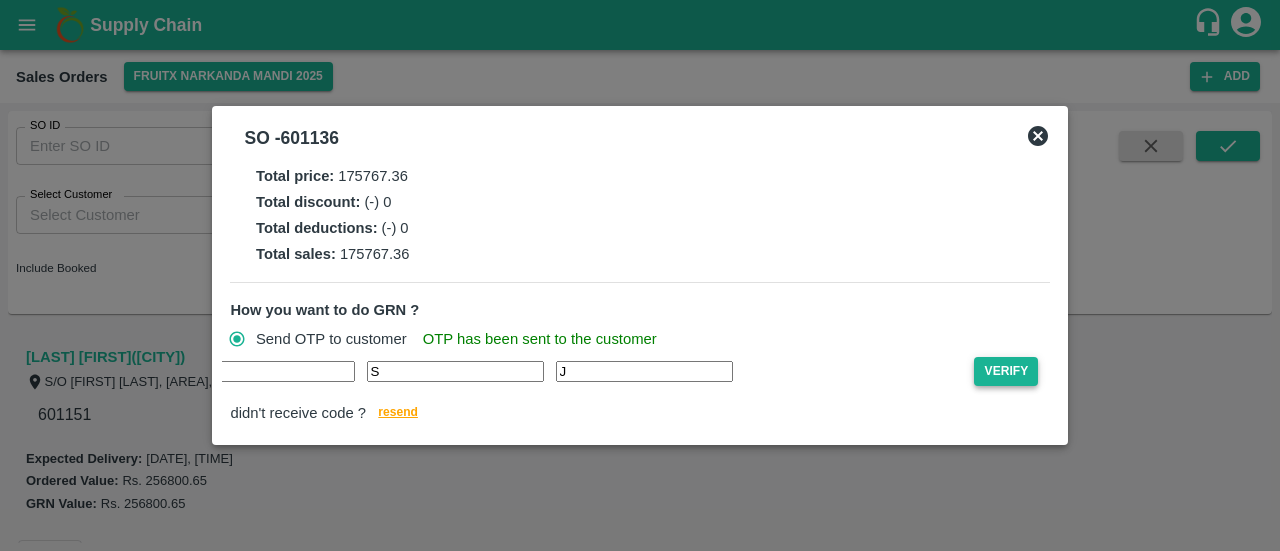 type on "J" 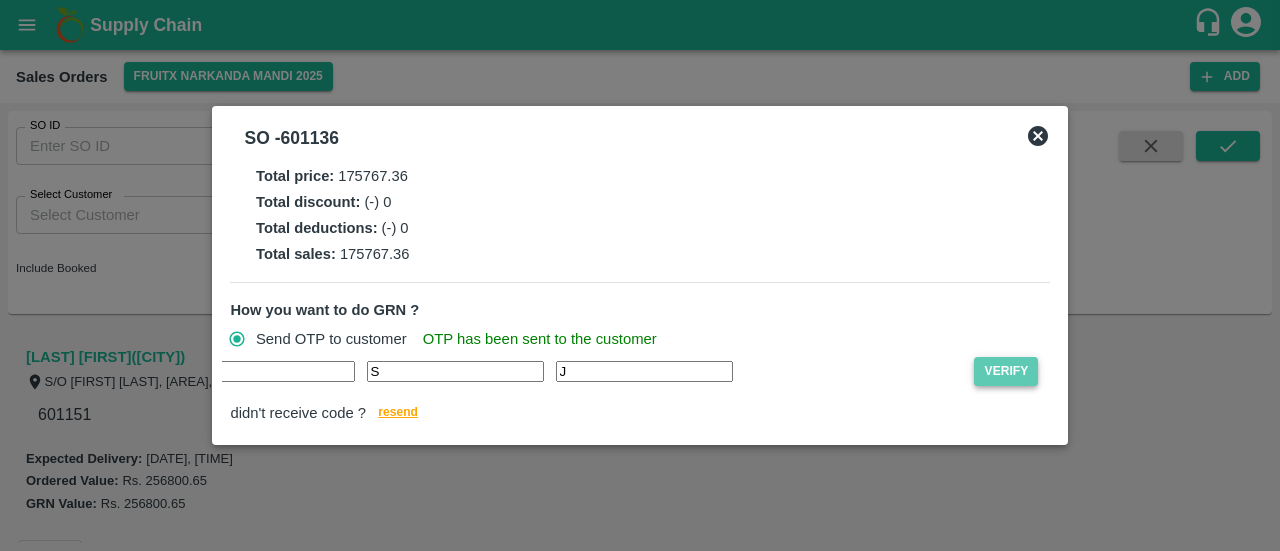 click on "Verify" at bounding box center (1006, 371) 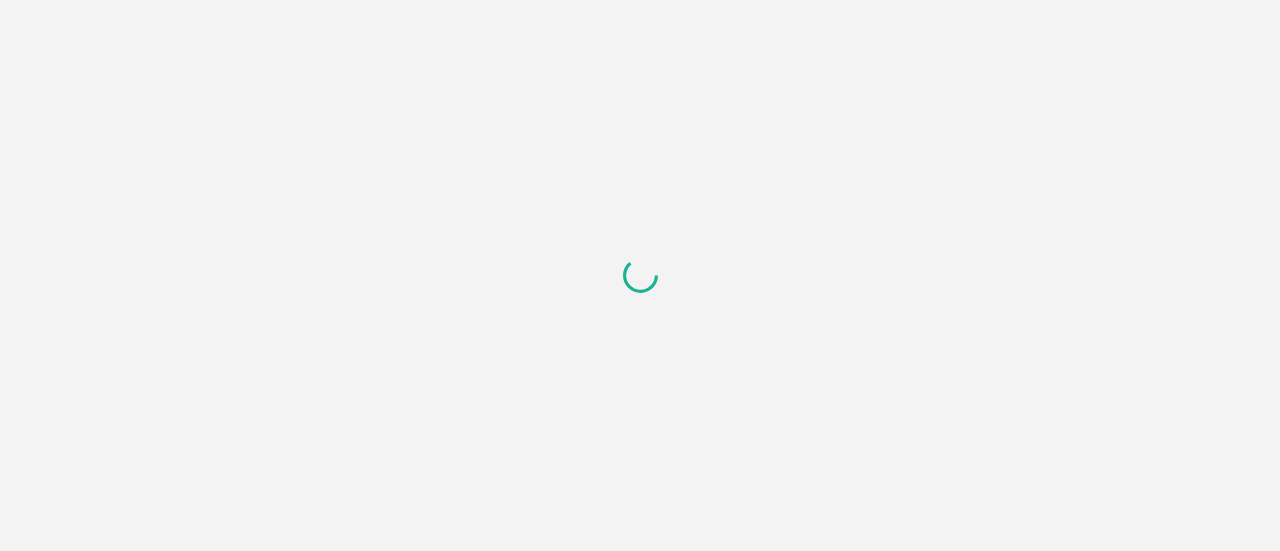 scroll, scrollTop: 0, scrollLeft: 0, axis: both 